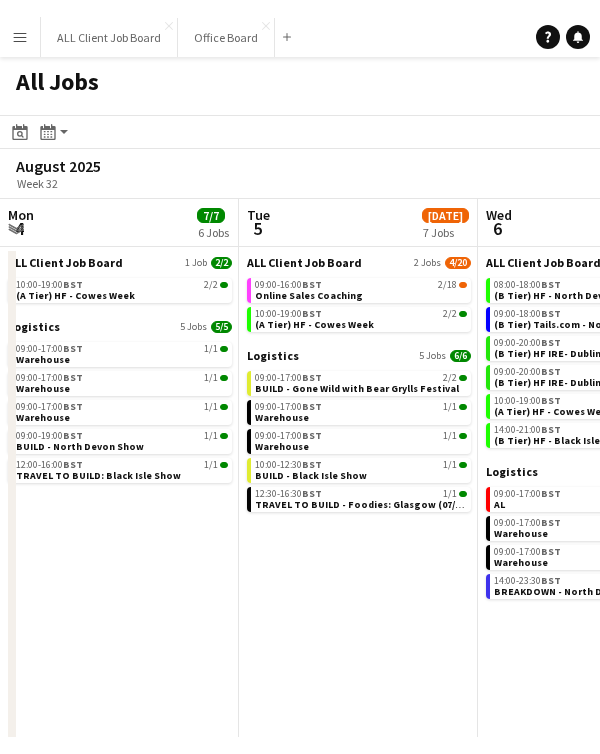 scroll, scrollTop: 0, scrollLeft: 0, axis: both 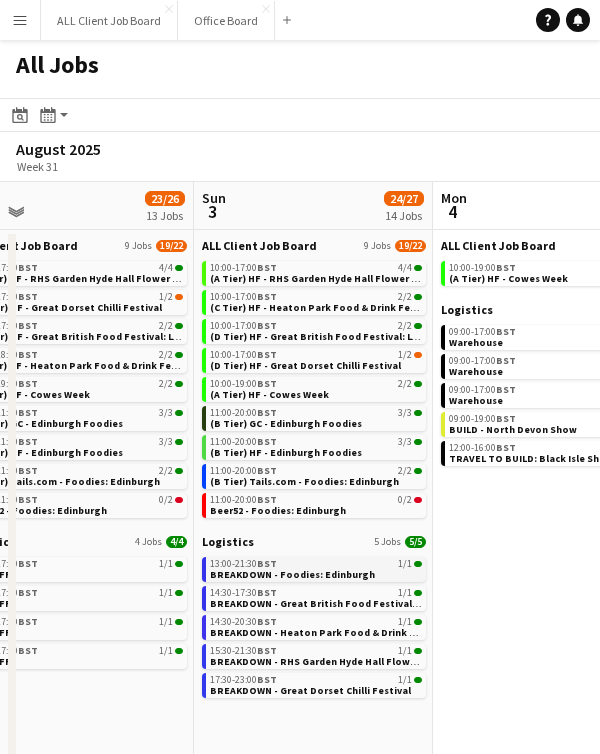 click on "[TIME]-[TIME]    [TIMEZONE]   [DATE]" at bounding box center (316, 564) 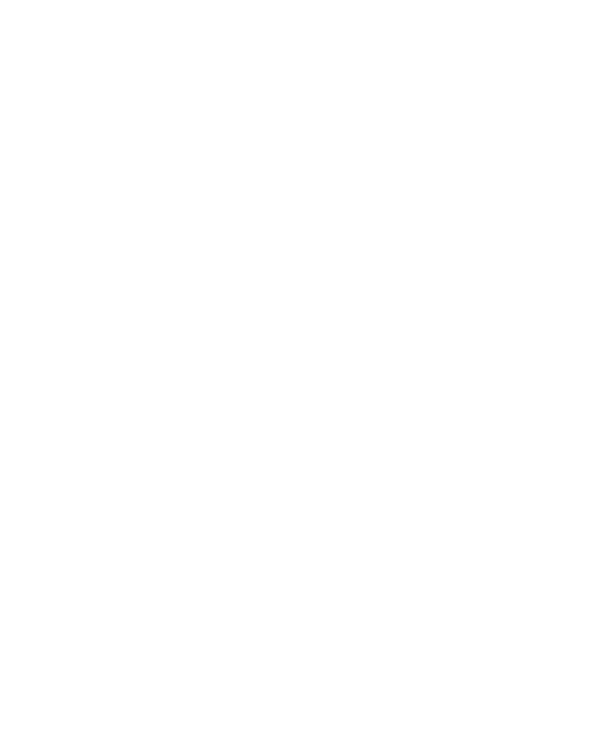 scroll, scrollTop: 0, scrollLeft: 0, axis: both 